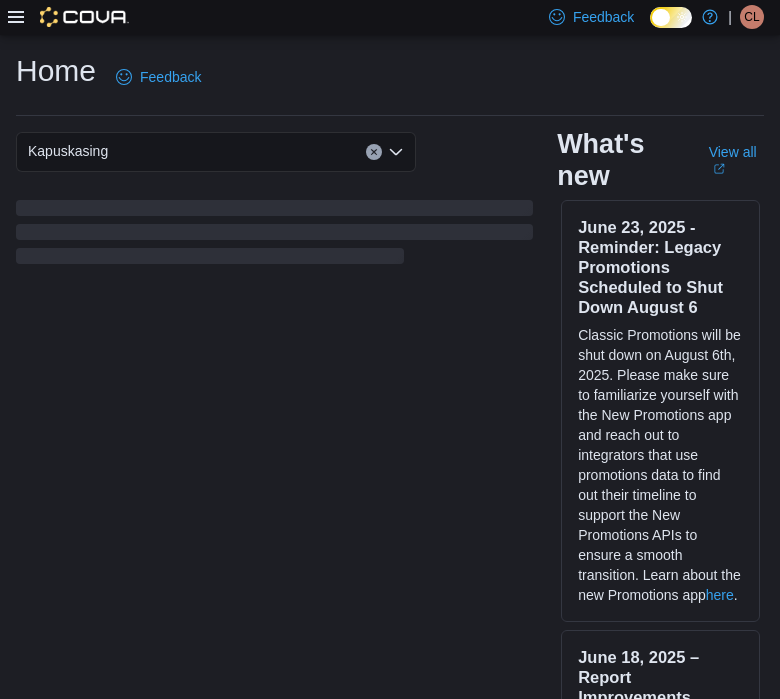 scroll, scrollTop: 0, scrollLeft: 0, axis: both 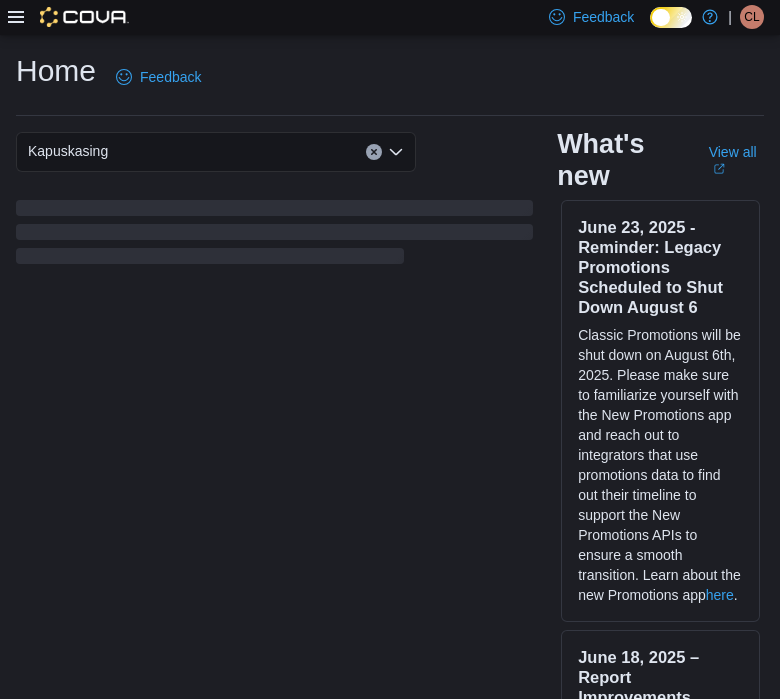 click at bounding box center [68, 17] 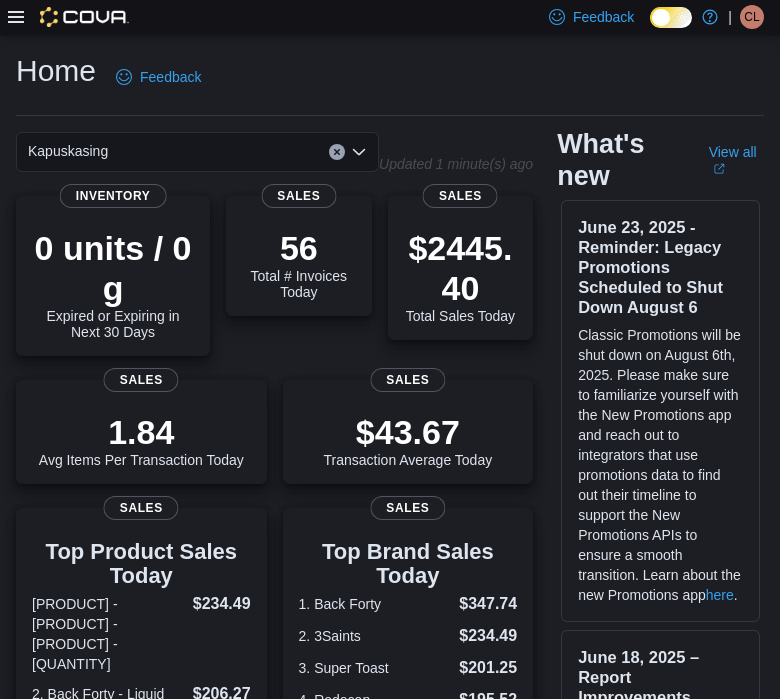 click 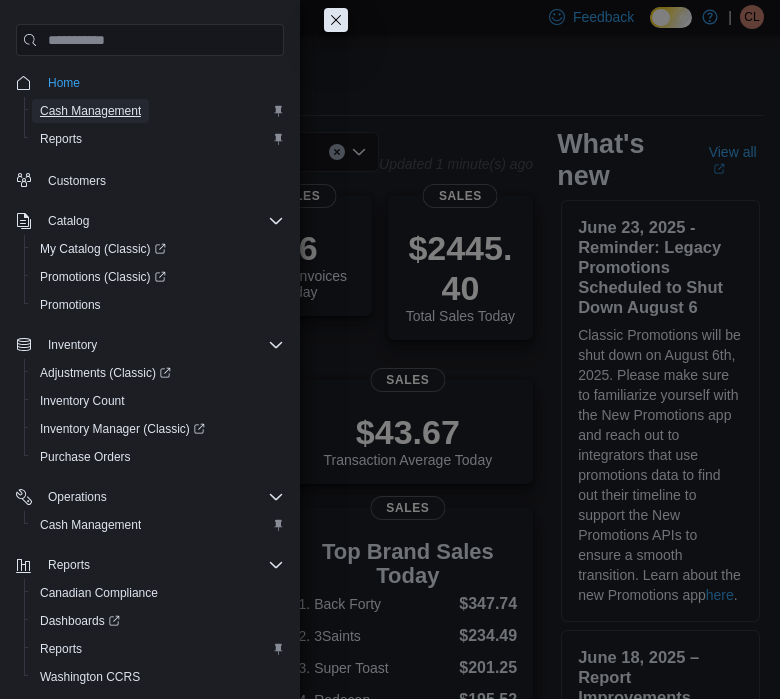 click on "Cash Management" at bounding box center [90, 111] 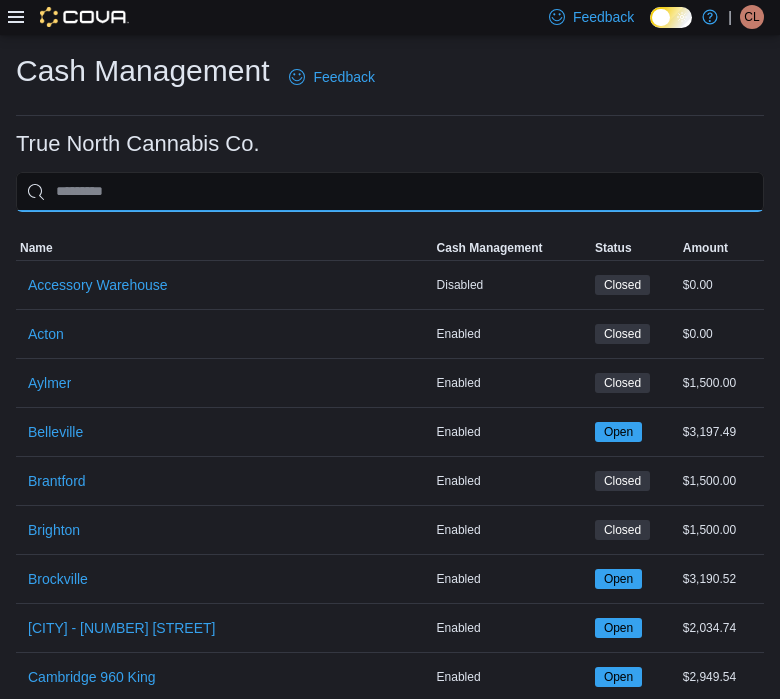 click at bounding box center (390, 192) 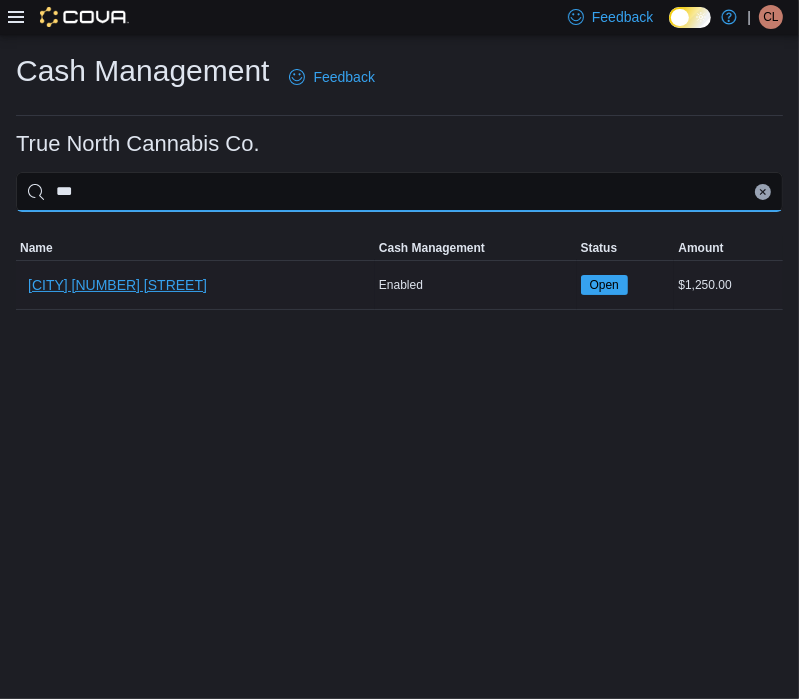 type on "***" 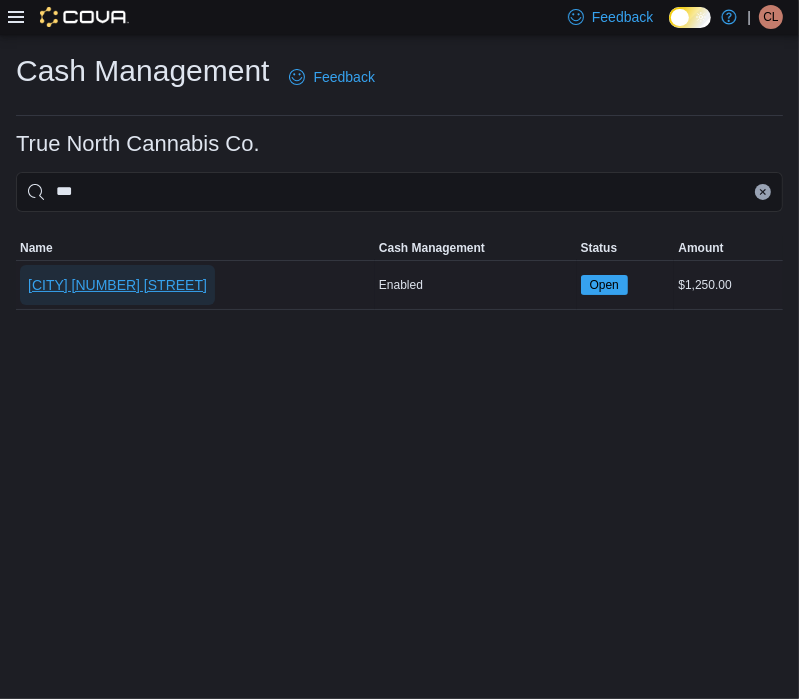 click on "[CITY] [NUMBER] [STREET]" at bounding box center [117, 285] 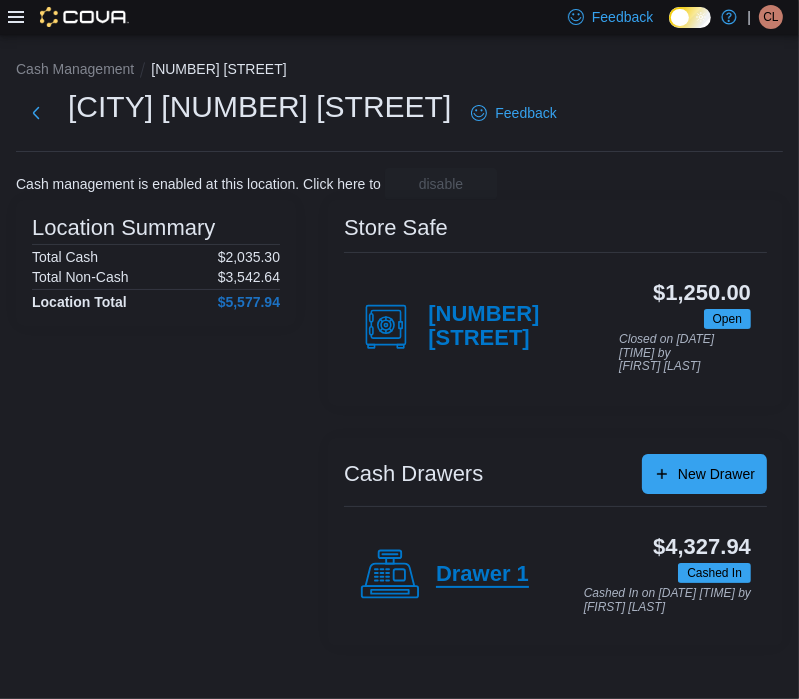 click on "Drawer 1" at bounding box center (482, 575) 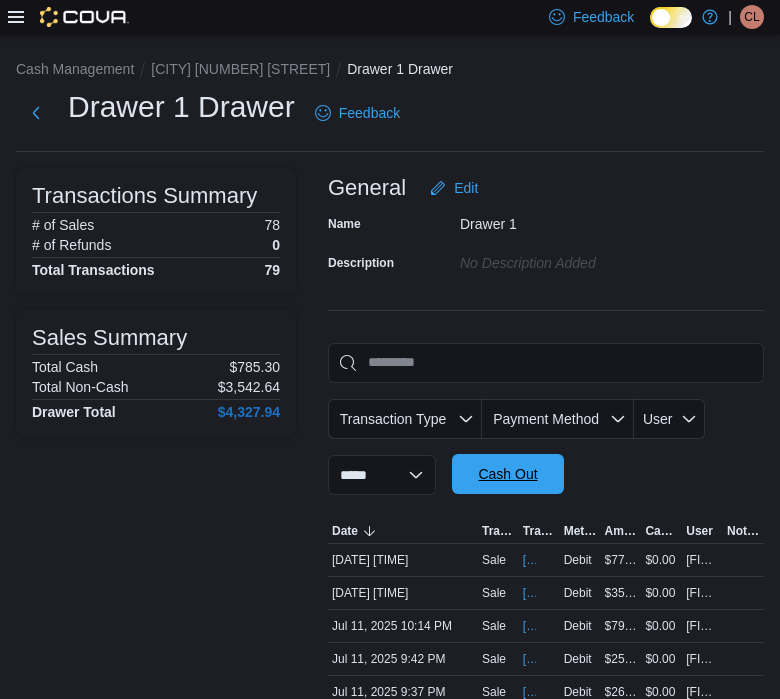 click on "Cash Out" at bounding box center (508, 474) 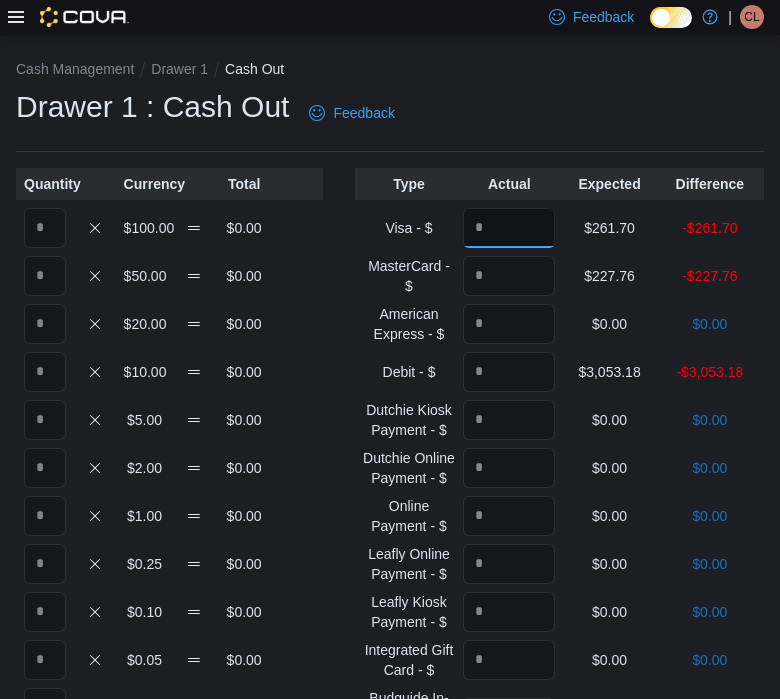 click at bounding box center (509, 228) 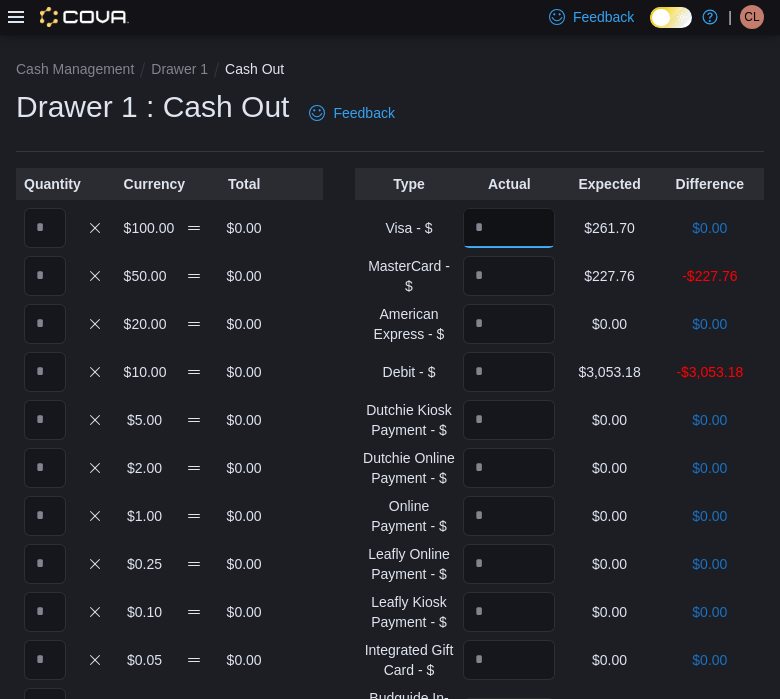 type on "******" 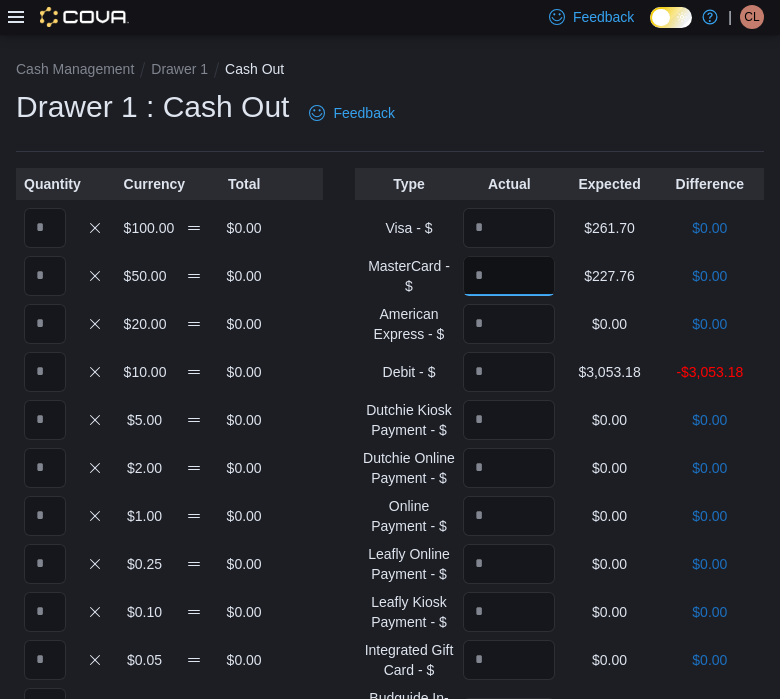 type on "******" 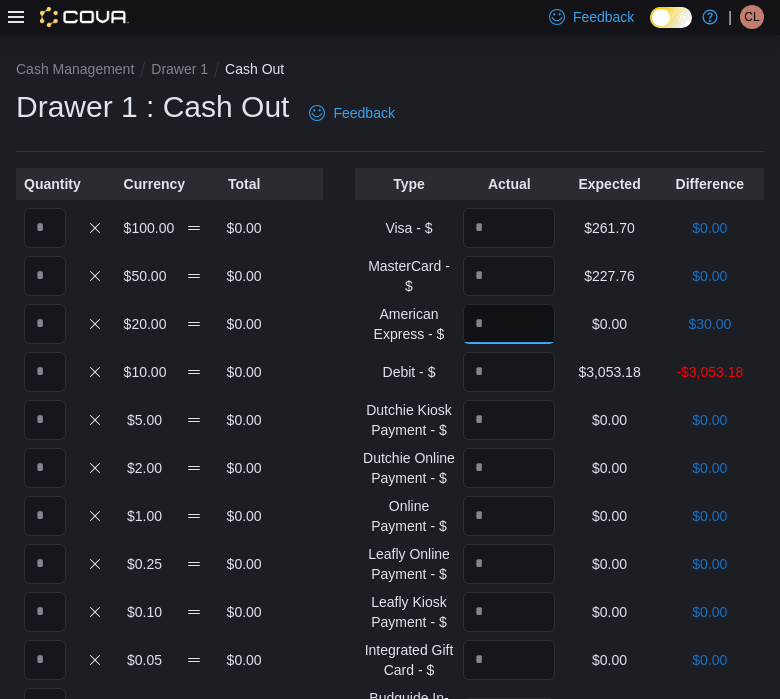 type on "*" 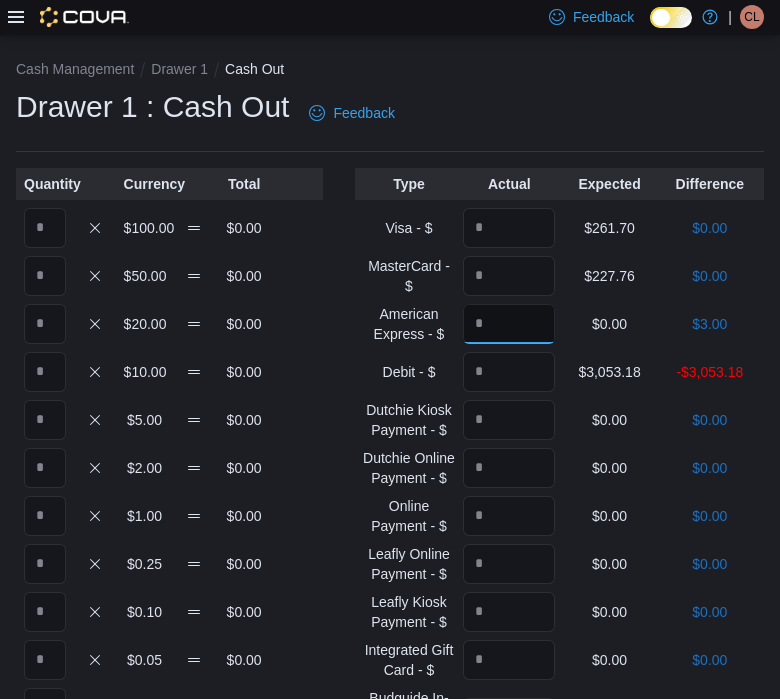type 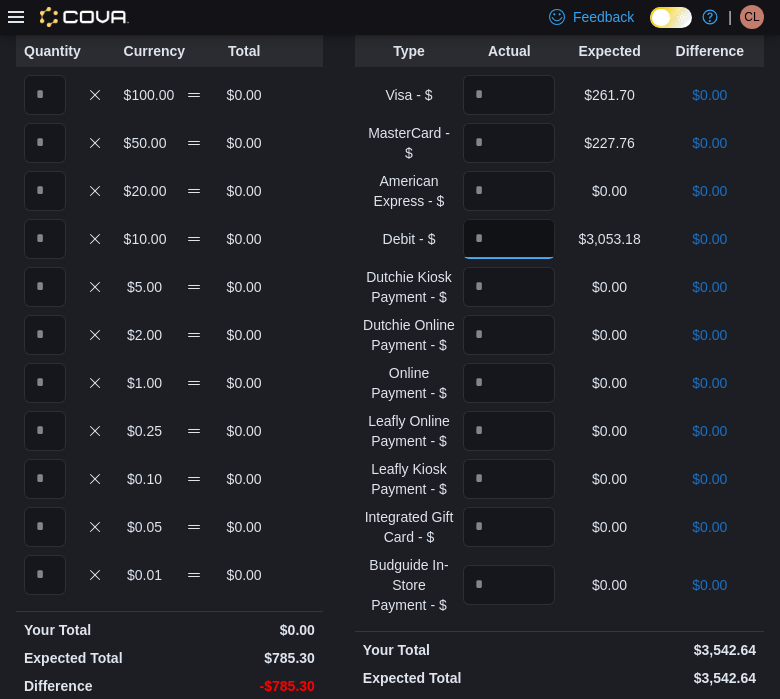 scroll, scrollTop: 129, scrollLeft: 0, axis: vertical 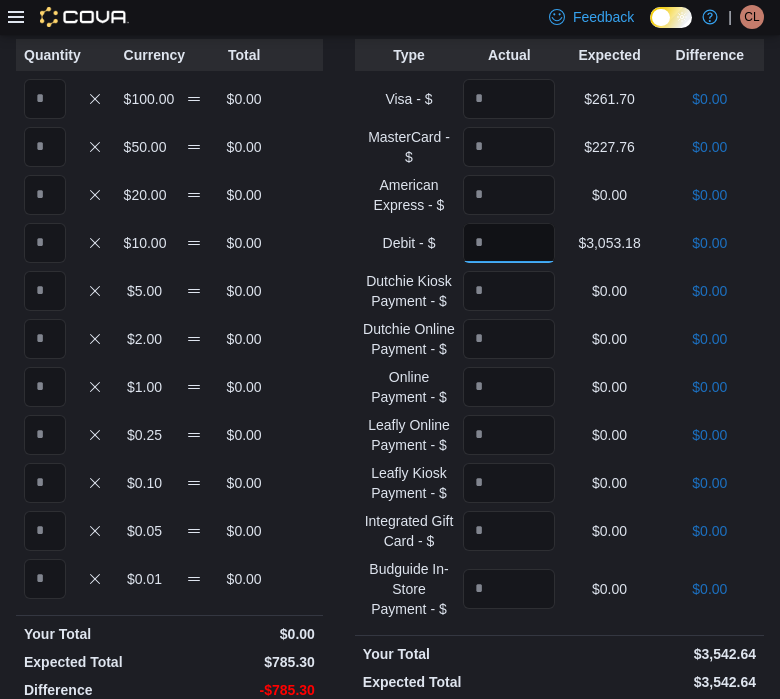 type on "*******" 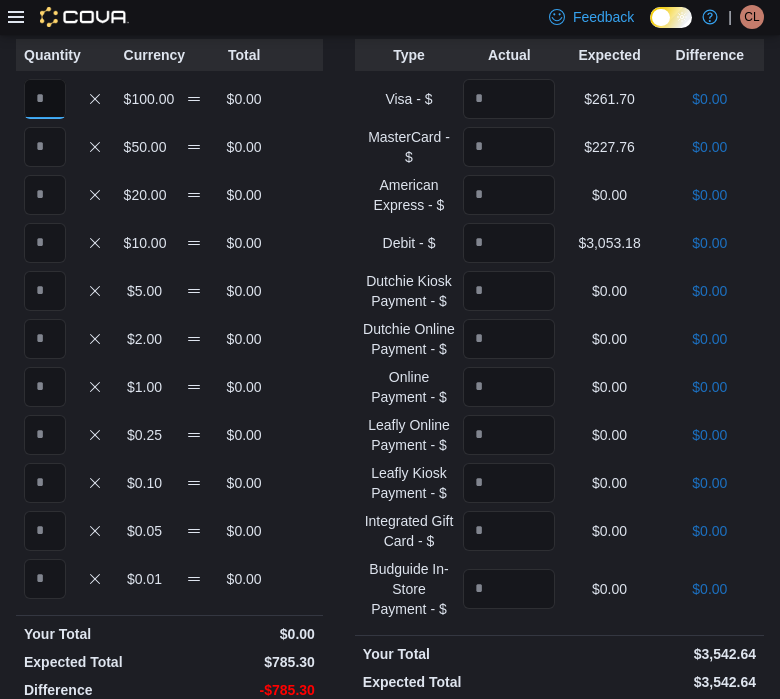 click at bounding box center [45, 99] 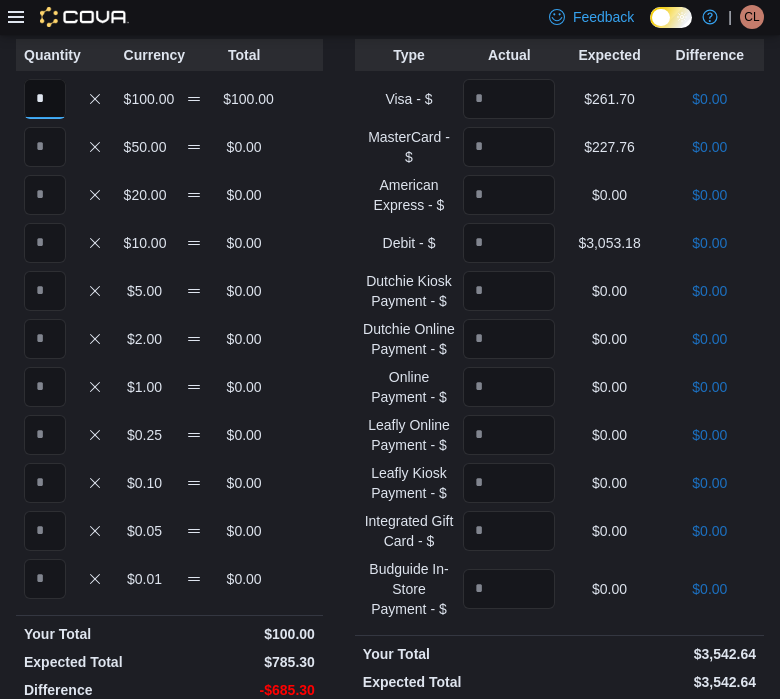 type on "*" 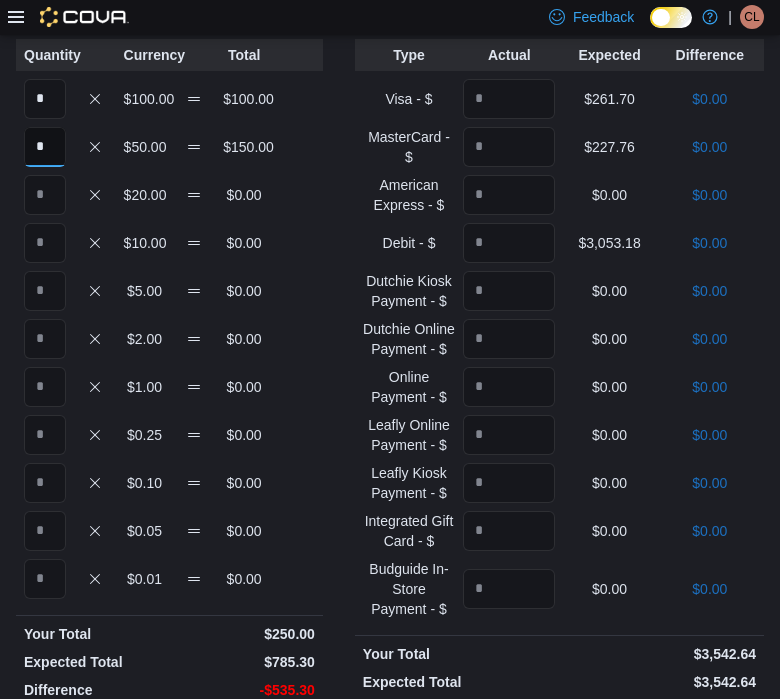 type on "*" 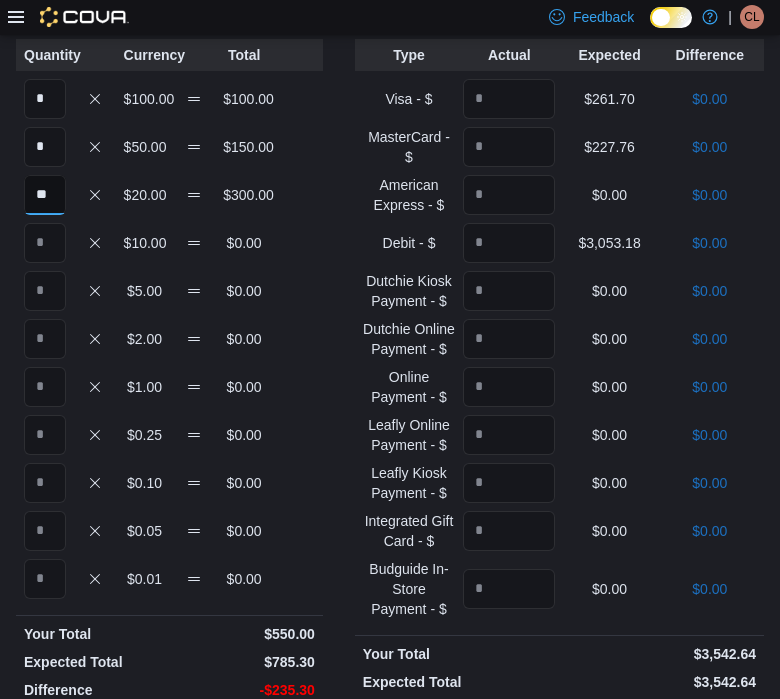 type on "**" 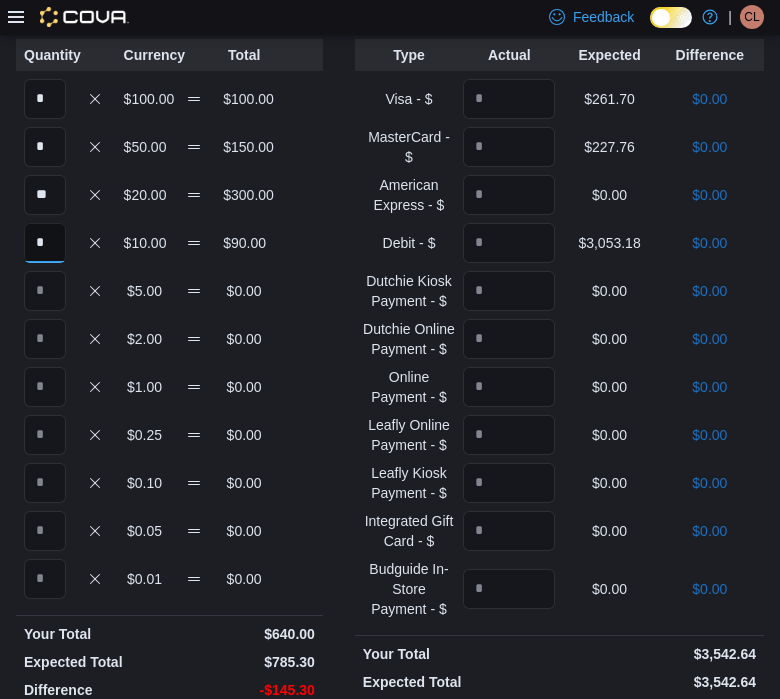 type on "*" 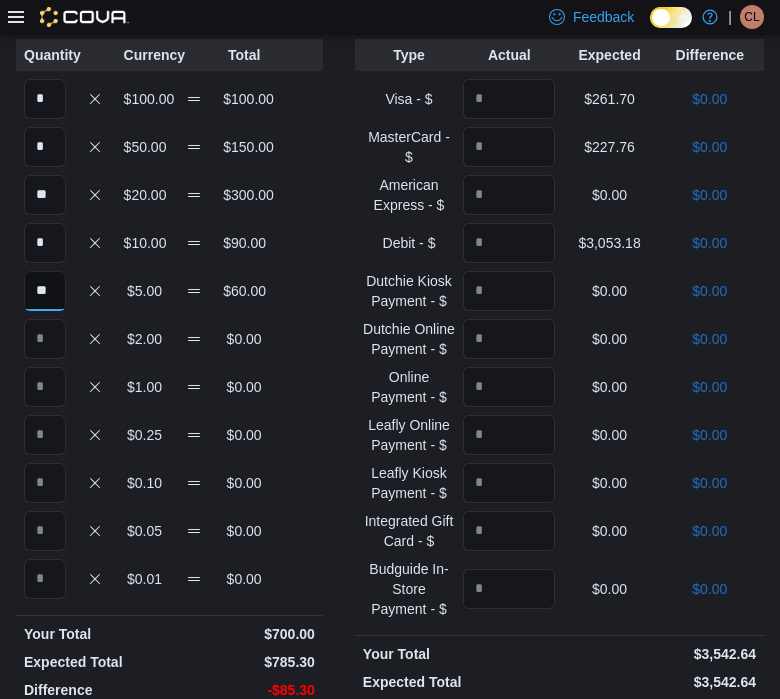 type on "**" 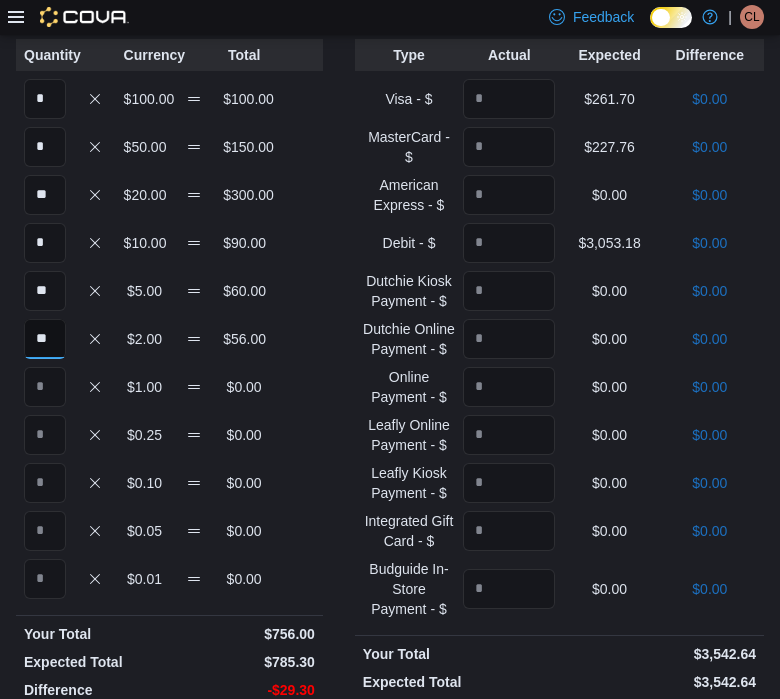 type on "**" 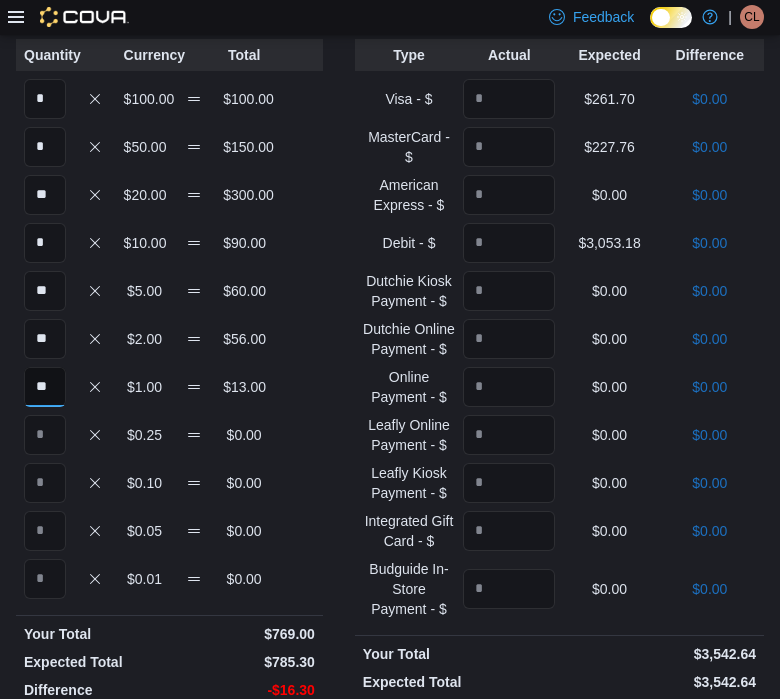 type on "**" 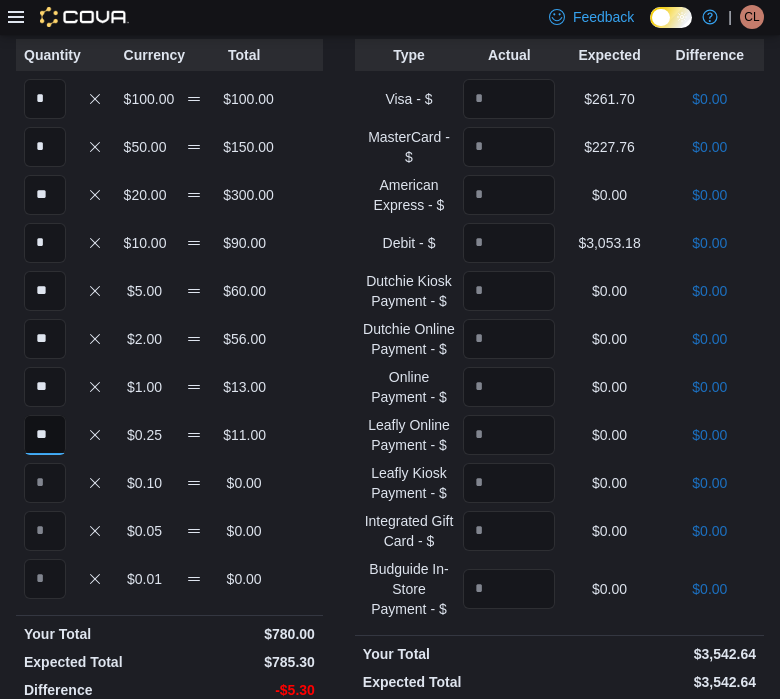 type on "**" 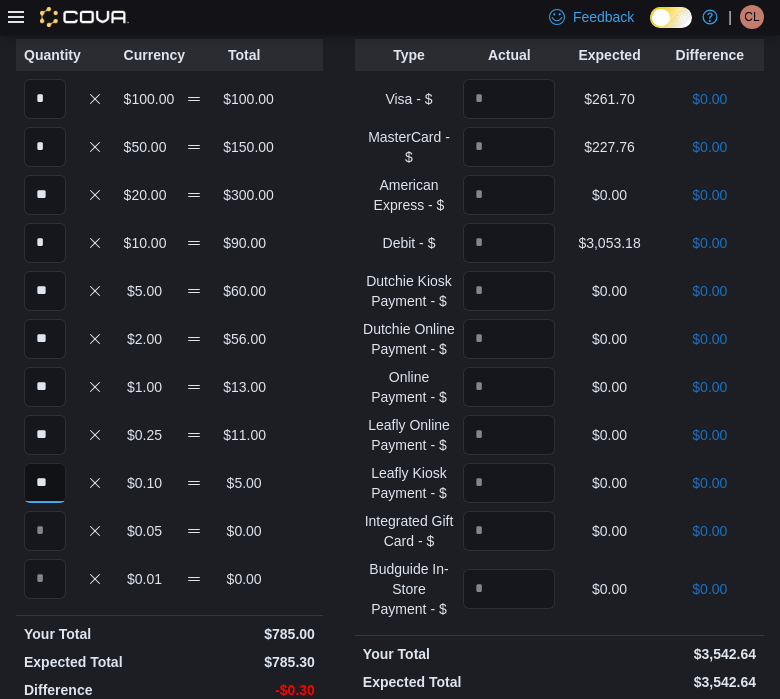 type on "**" 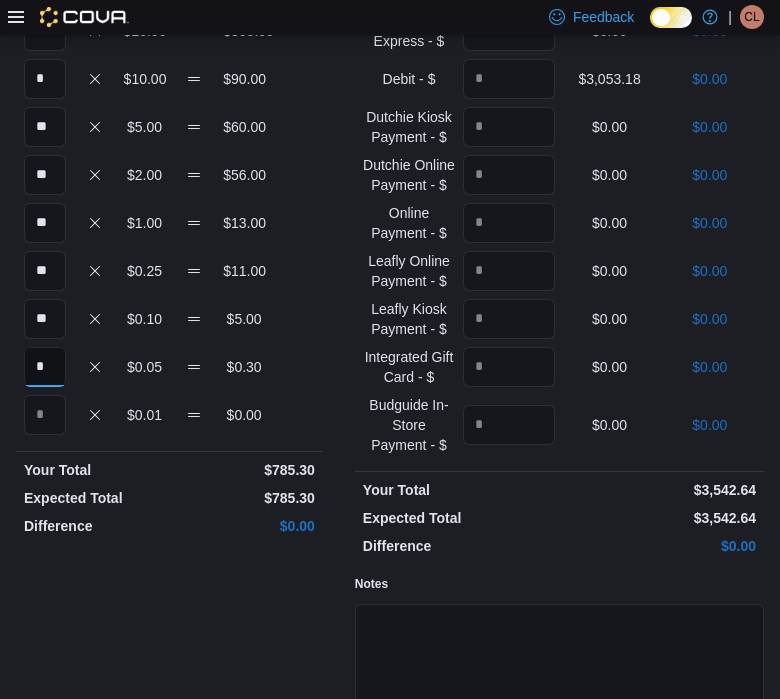 scroll, scrollTop: 434, scrollLeft: 0, axis: vertical 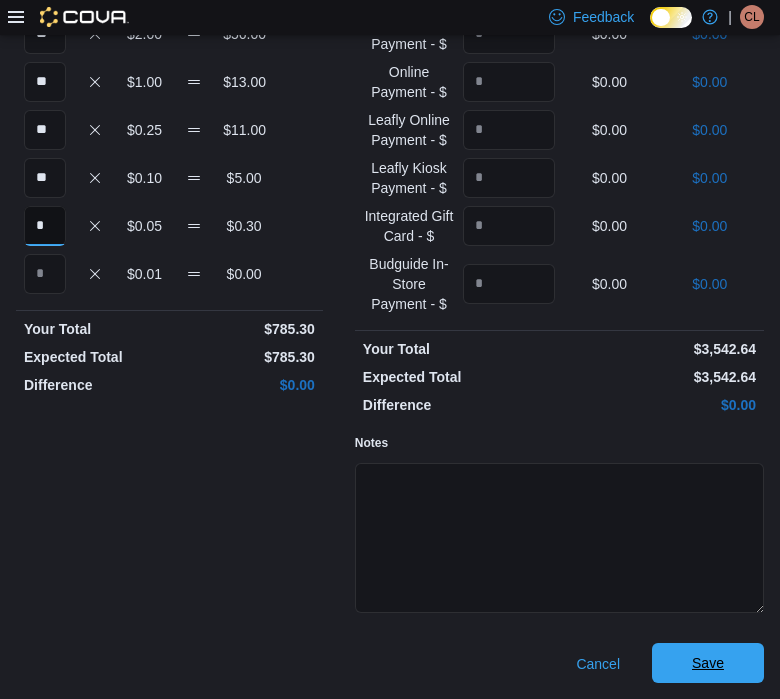 type on "*" 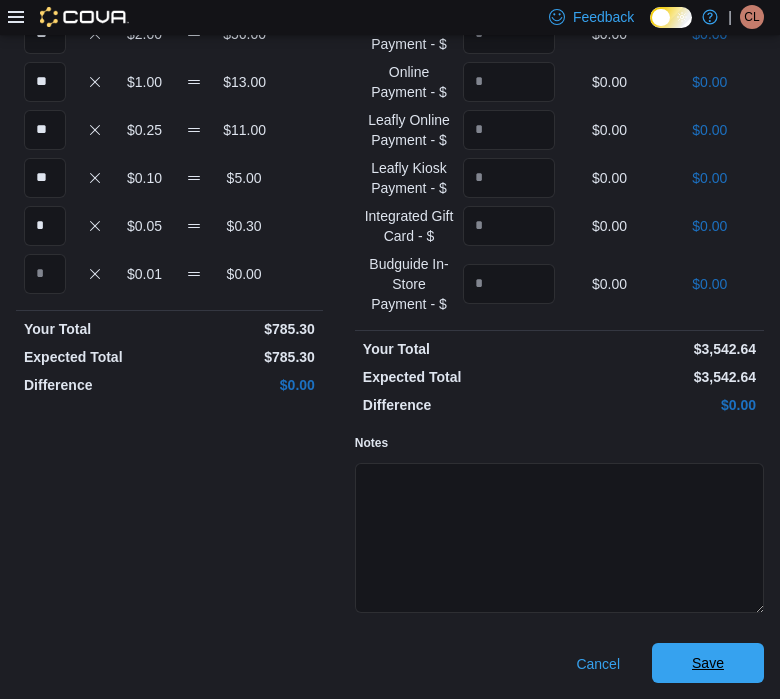 click on "Save" at bounding box center (708, 663) 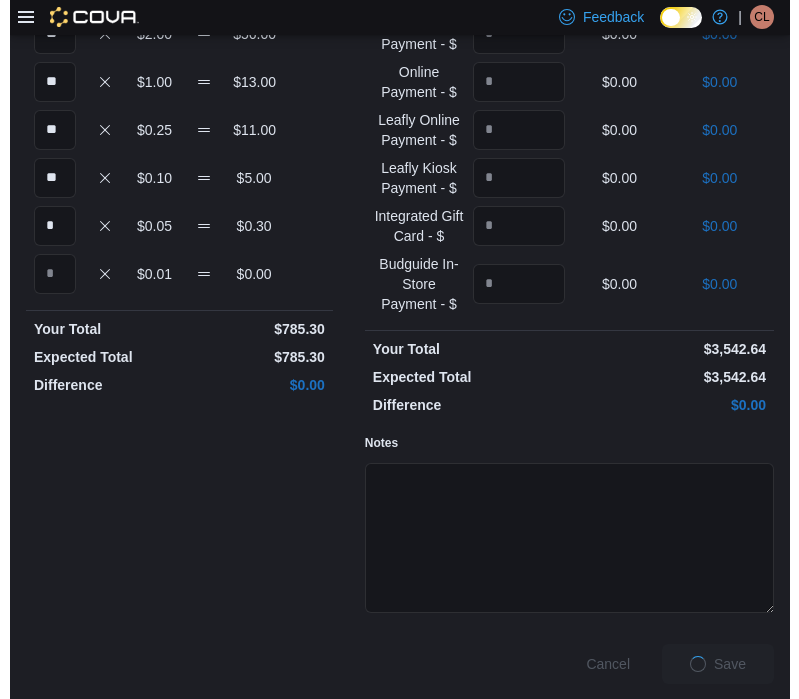 scroll, scrollTop: 0, scrollLeft: 0, axis: both 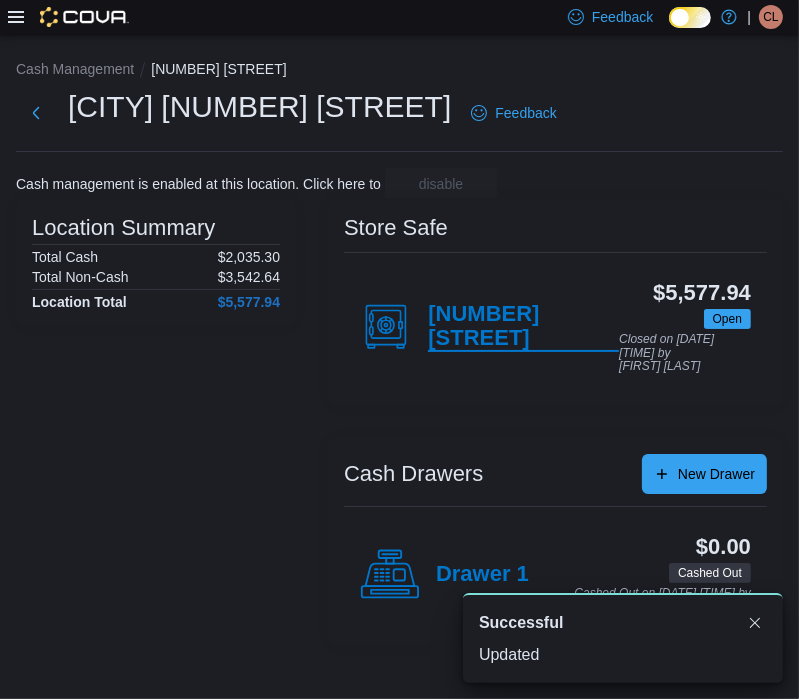 click on "[NUMBER] [STREET]" at bounding box center (523, 327) 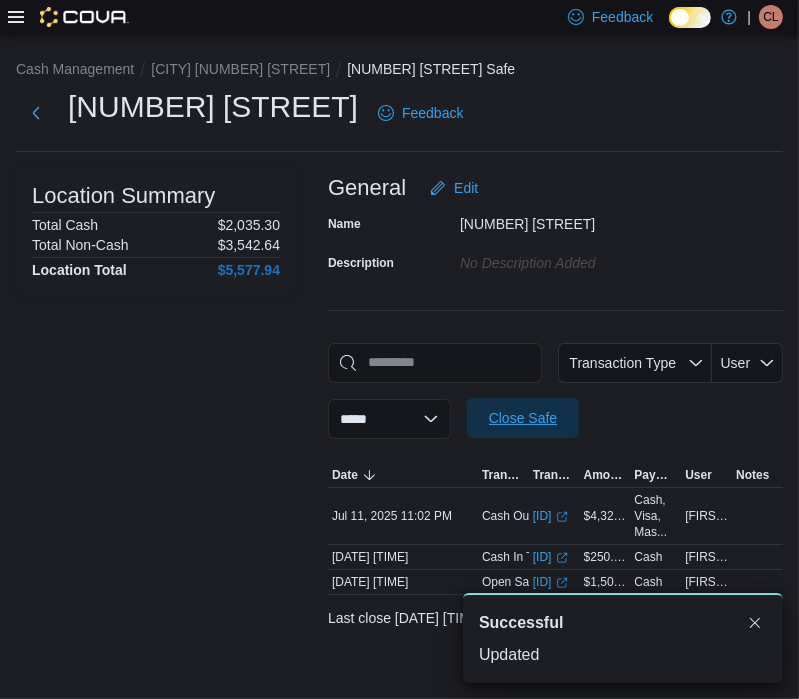 click on "Close Safe" at bounding box center (523, 418) 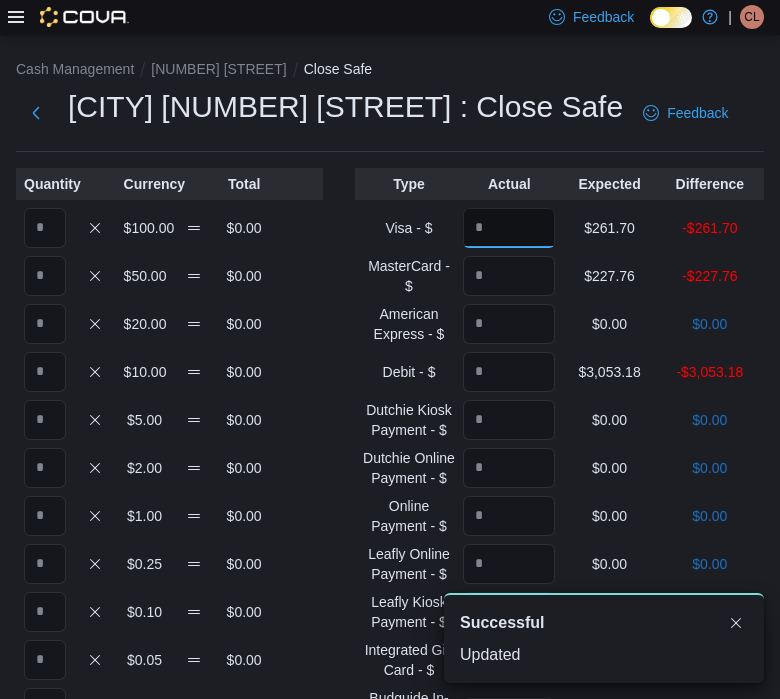click at bounding box center [509, 228] 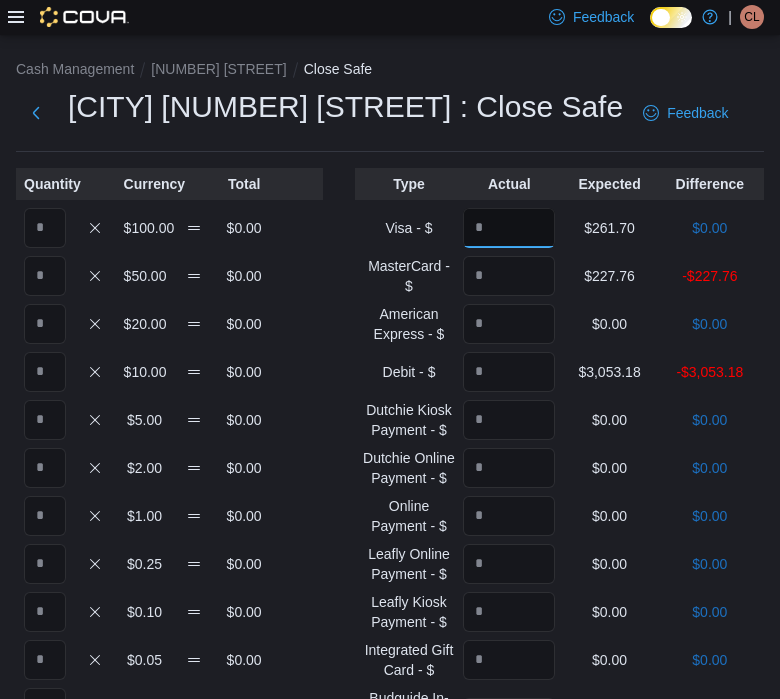 type on "******" 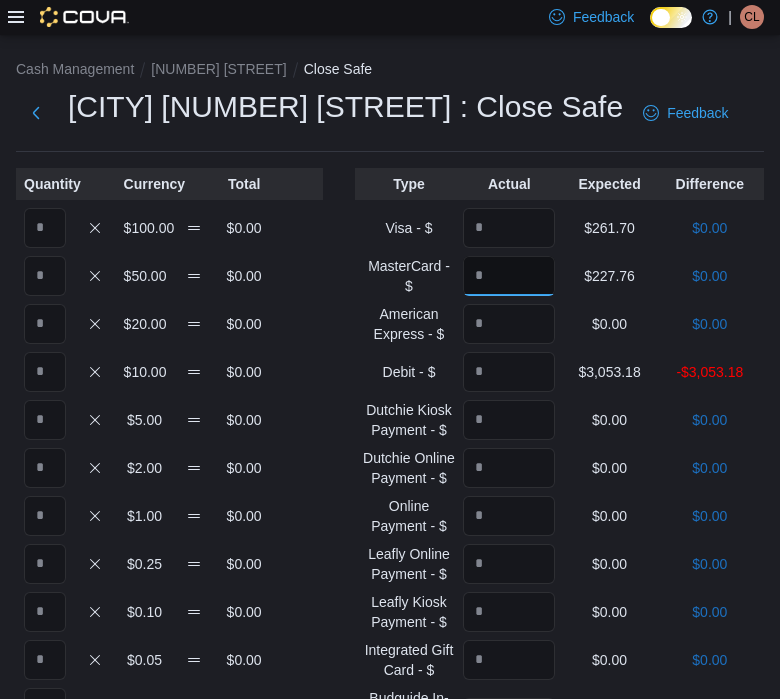 type on "******" 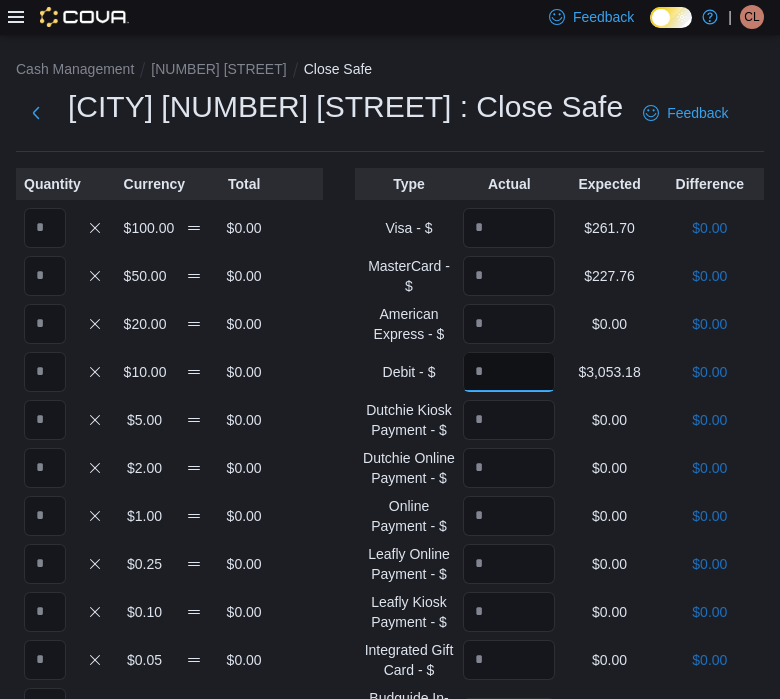 type on "*******" 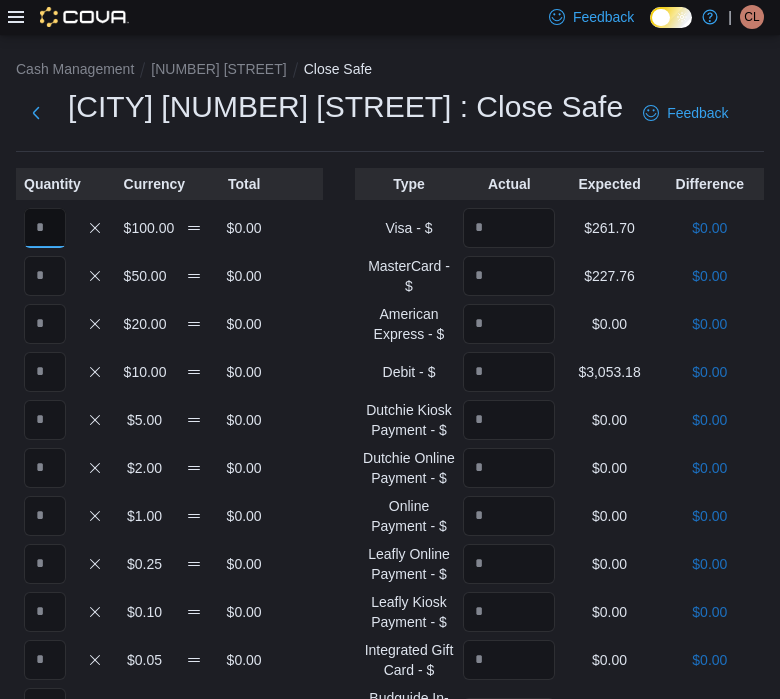 click at bounding box center (45, 228) 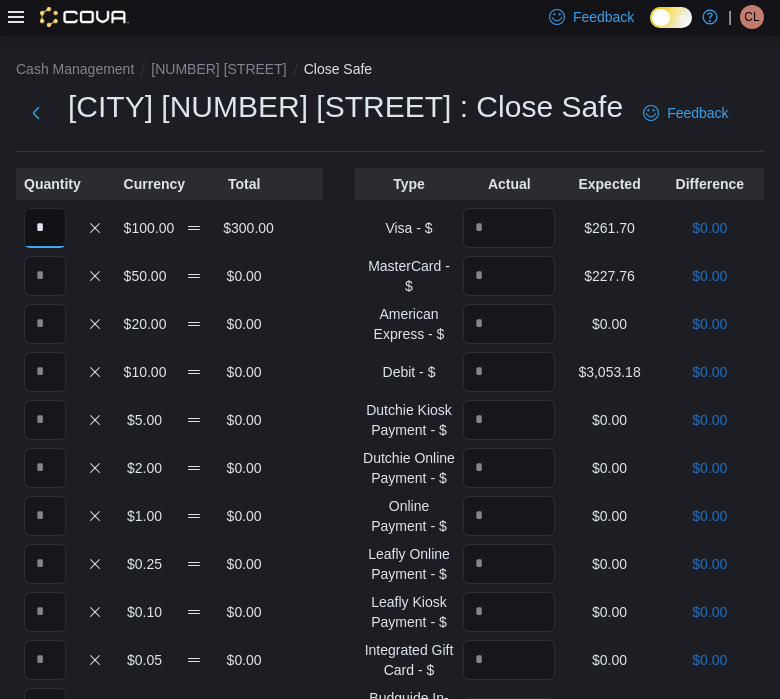 type on "*" 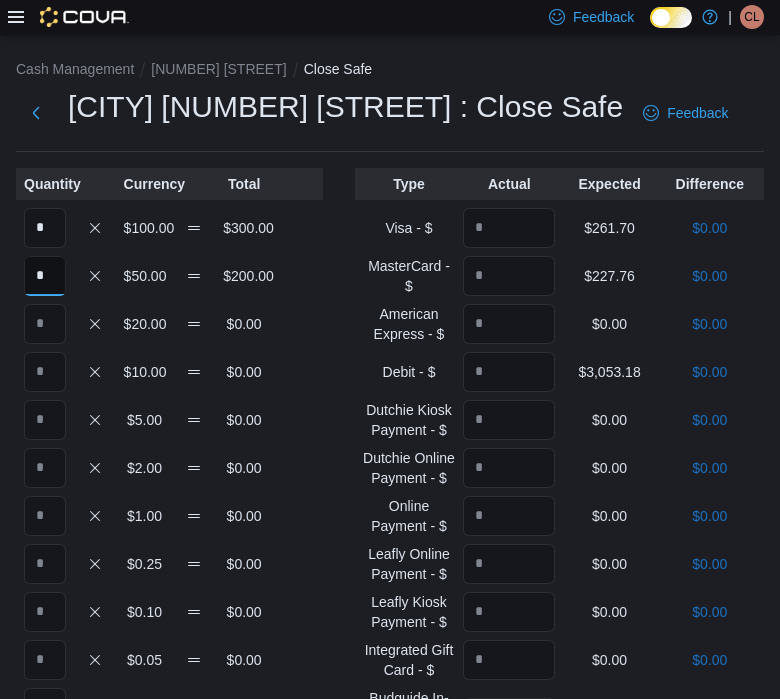 type on "*" 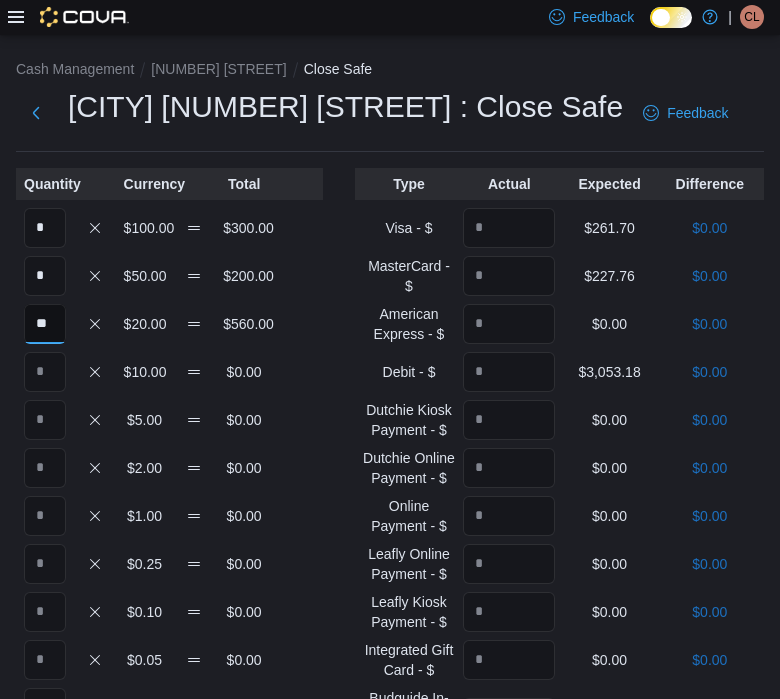 type on "**" 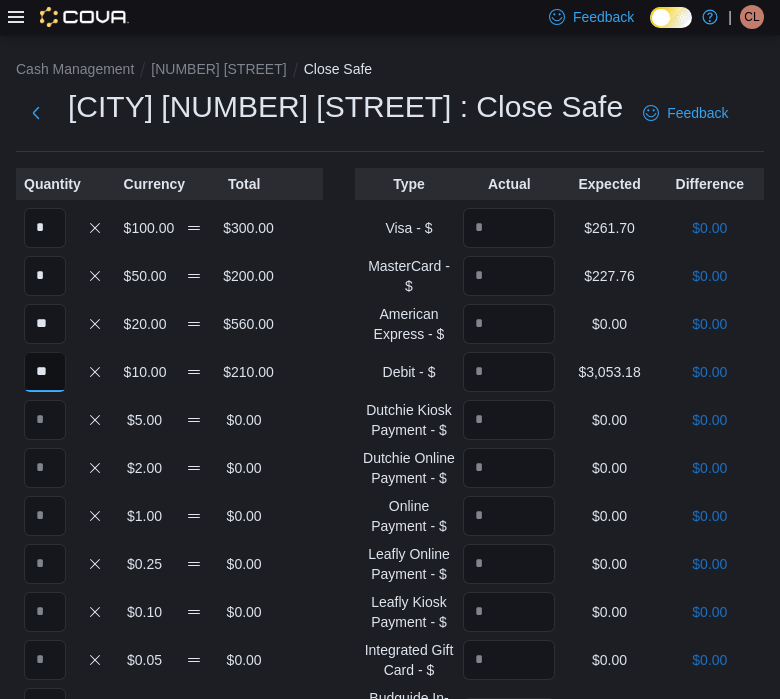 type on "**" 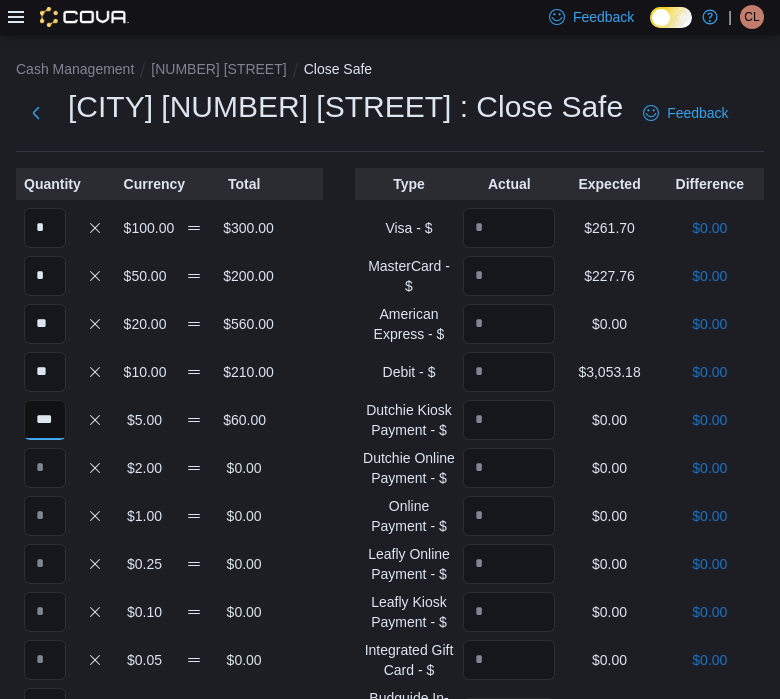 scroll, scrollTop: 0, scrollLeft: 3, axis: horizontal 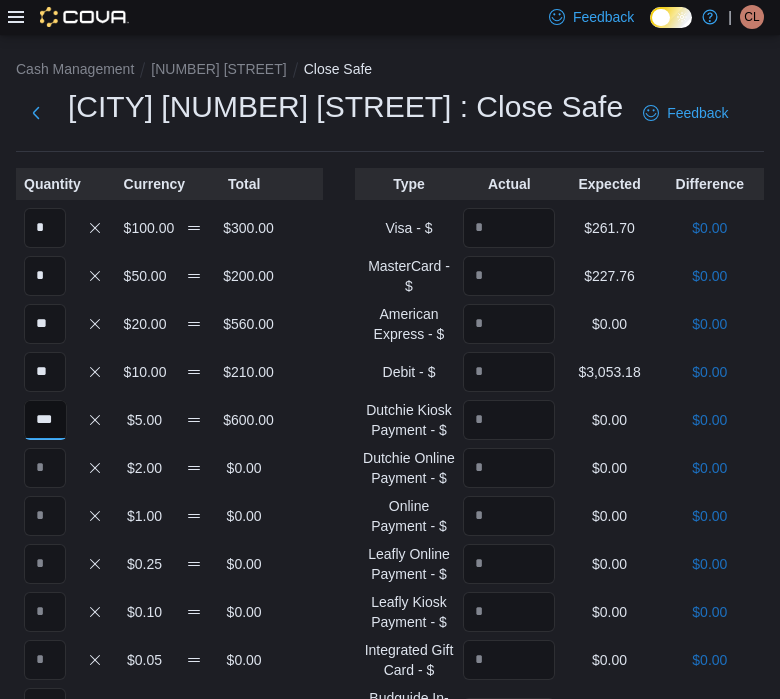 type on "***" 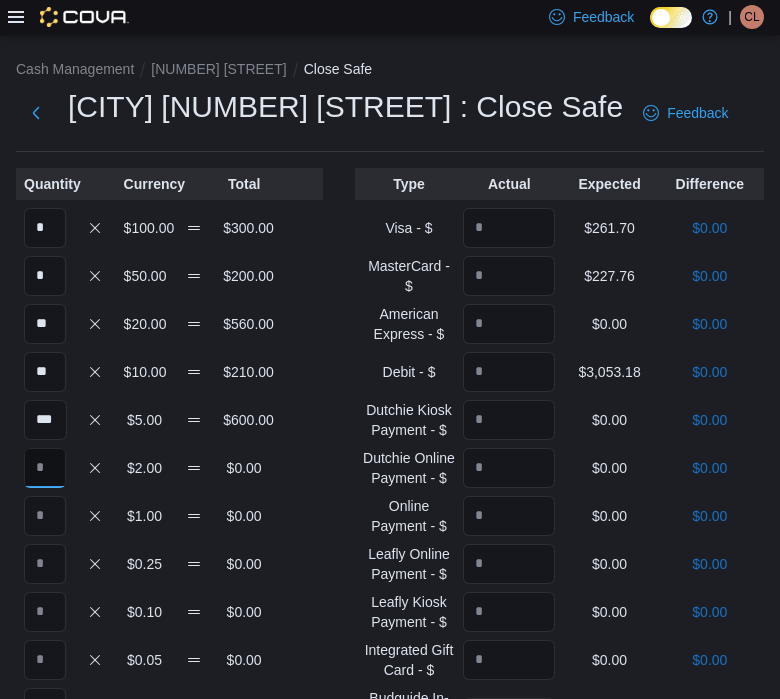 scroll, scrollTop: 0, scrollLeft: 0, axis: both 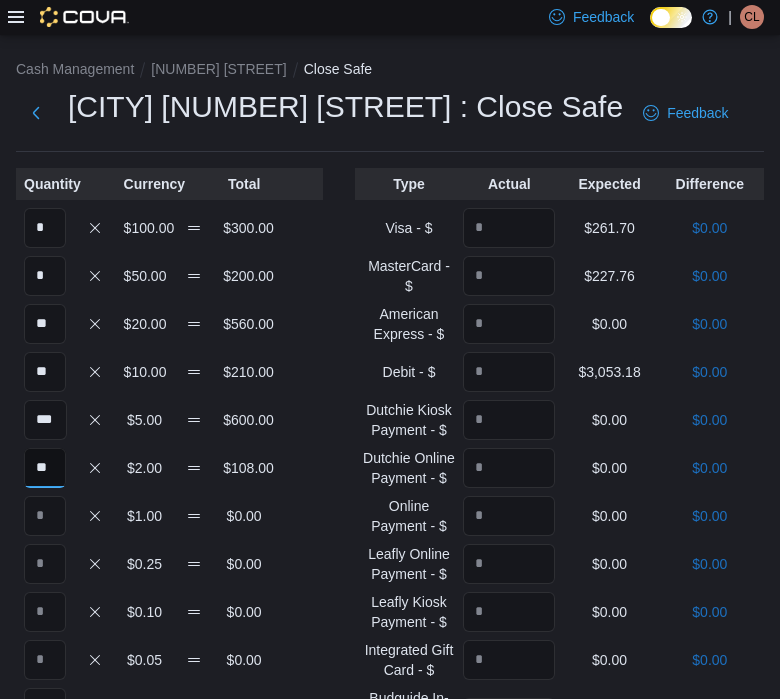 type on "**" 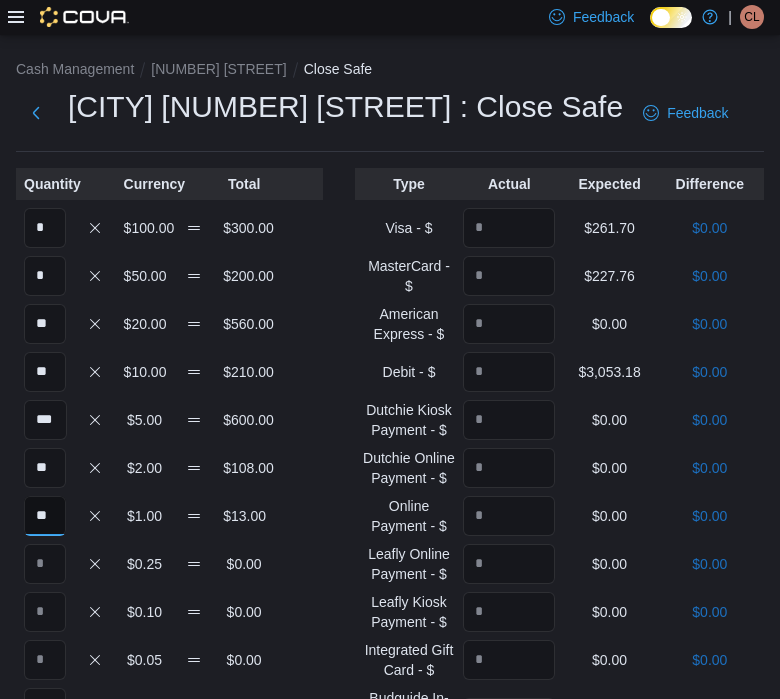 type on "**" 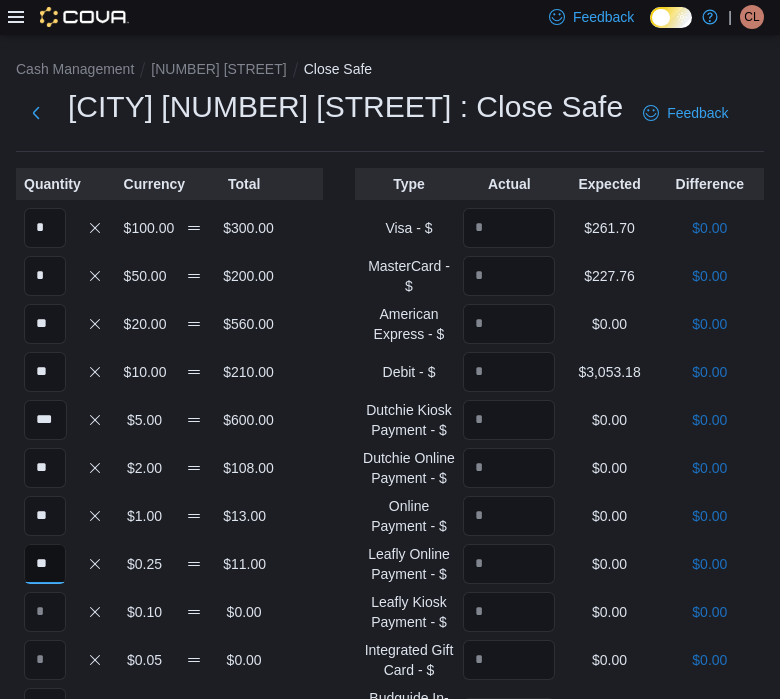 type on "**" 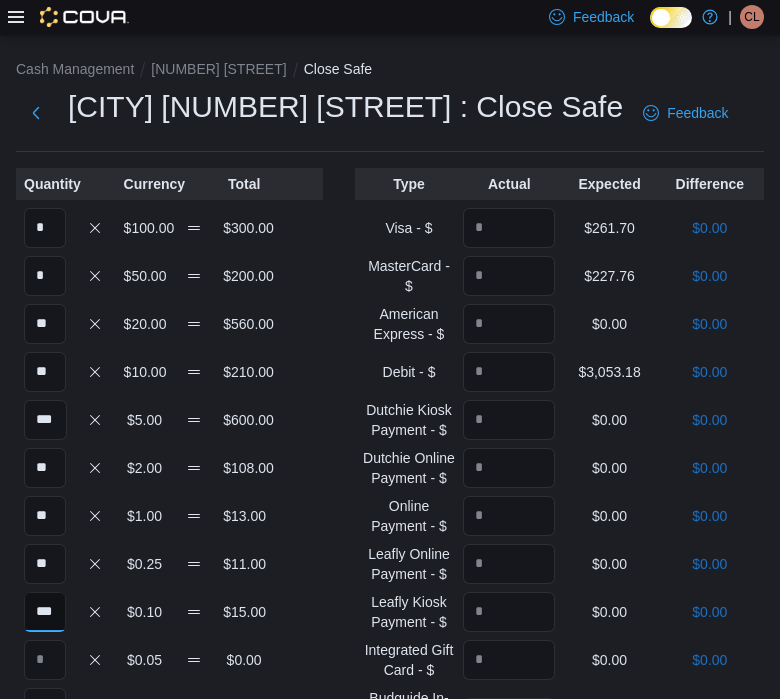 scroll, scrollTop: 0, scrollLeft: 3, axis: horizontal 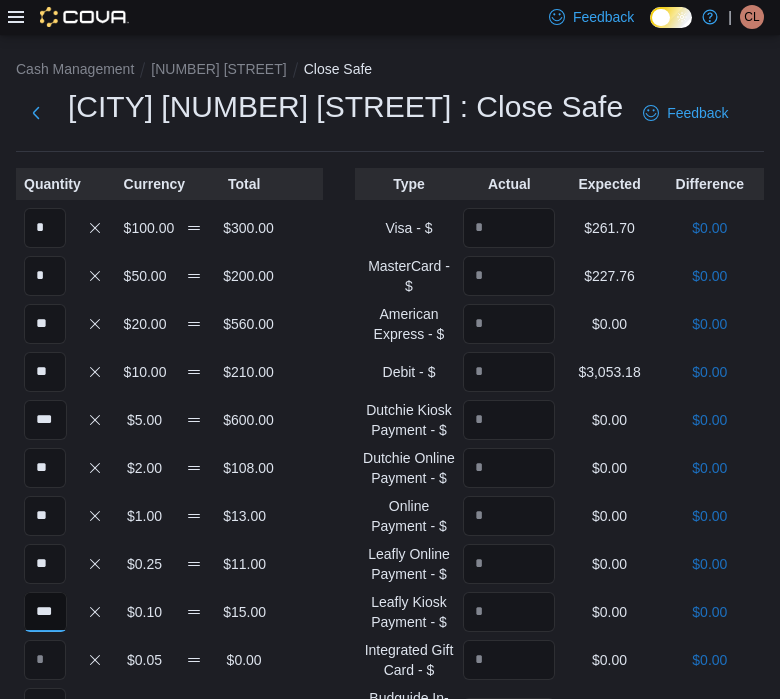 type on "***" 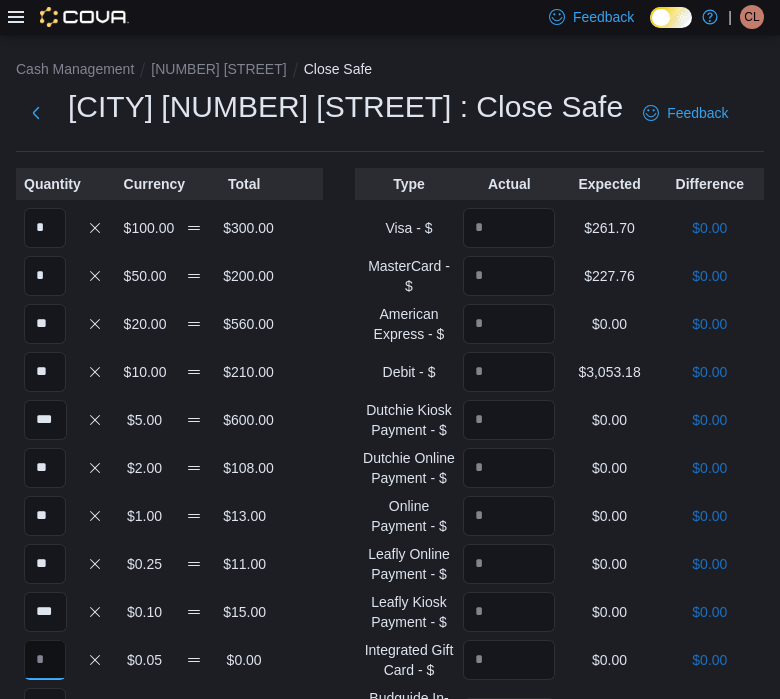 scroll, scrollTop: 0, scrollLeft: 0, axis: both 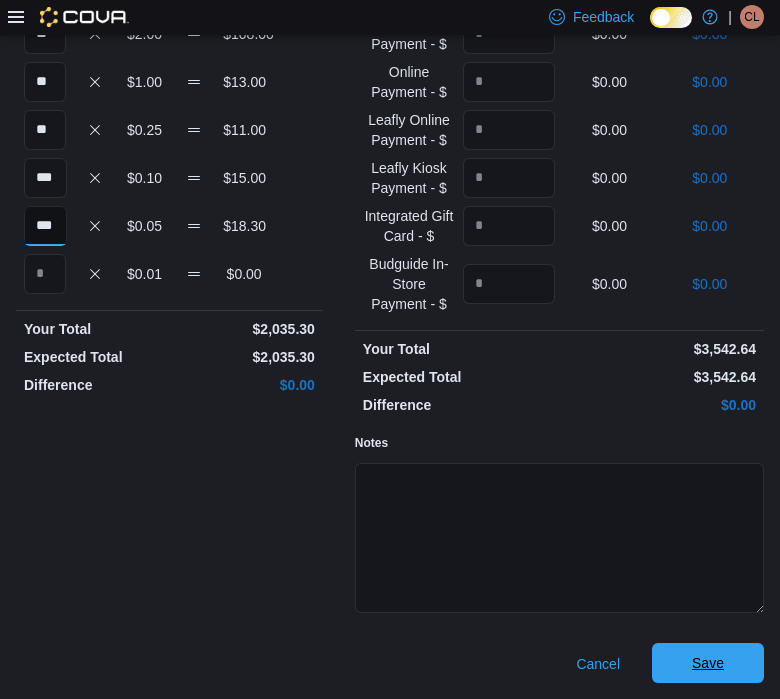 type on "***" 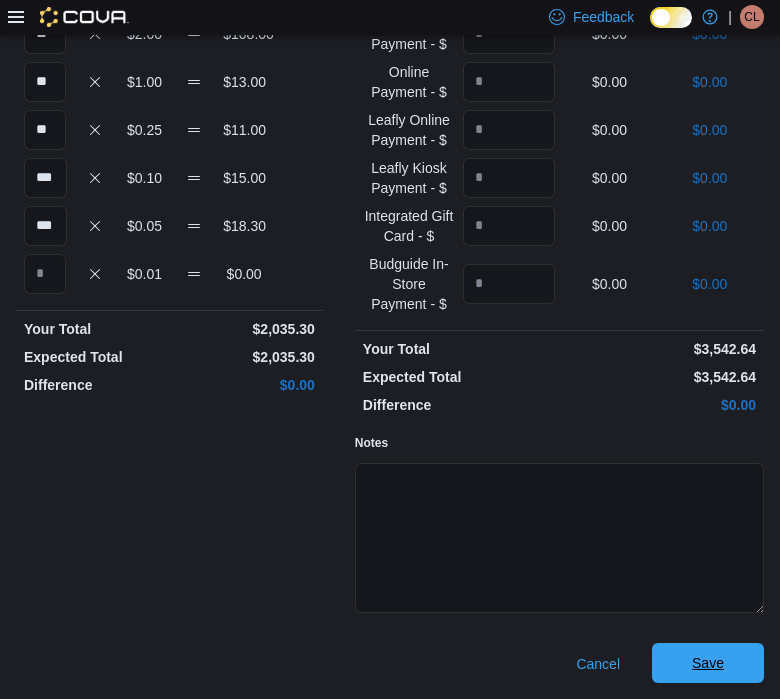 click on "Save" at bounding box center [708, 663] 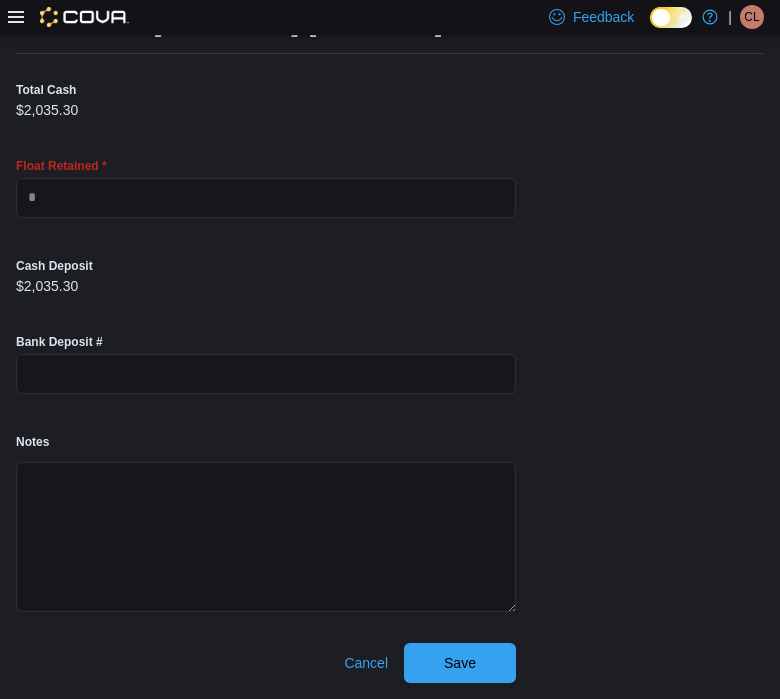 scroll, scrollTop: 98, scrollLeft: 0, axis: vertical 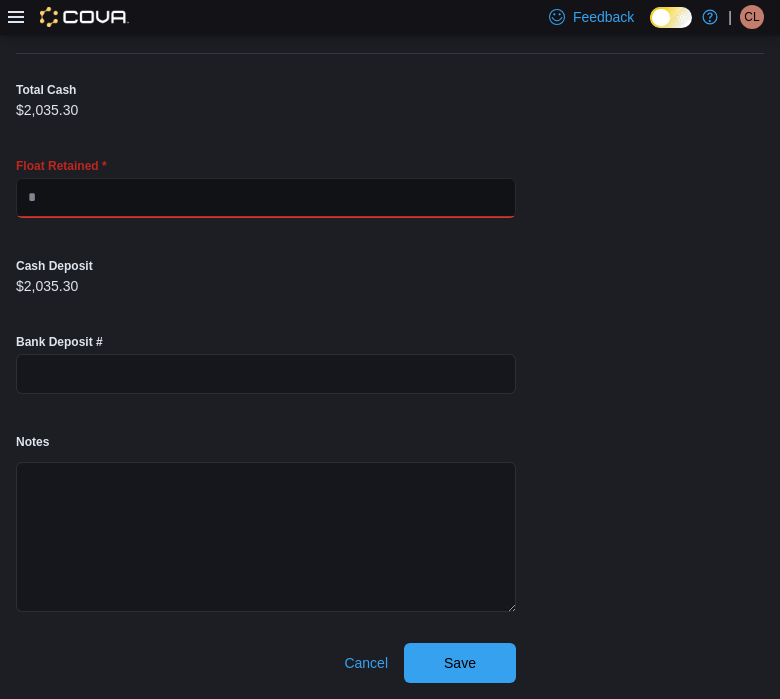 click at bounding box center (266, 198) 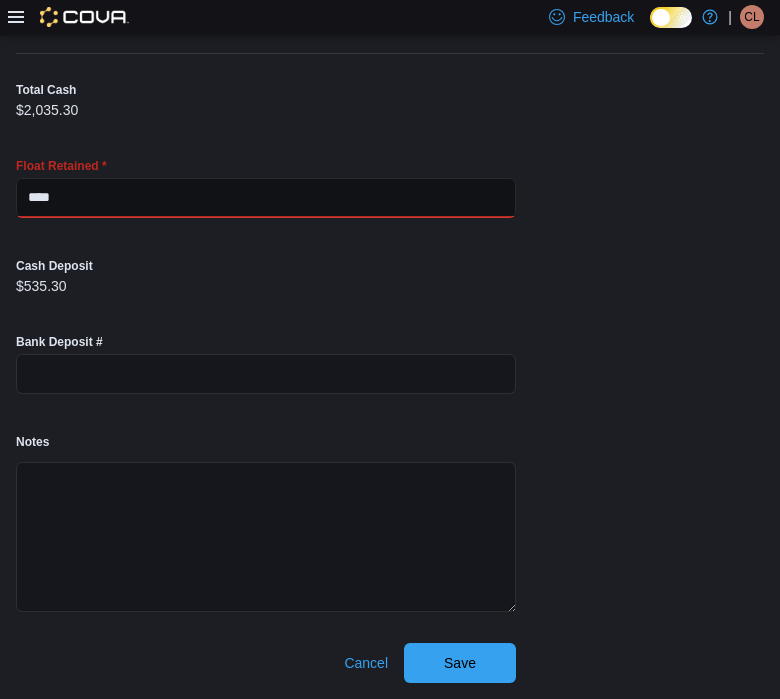 type on "****" 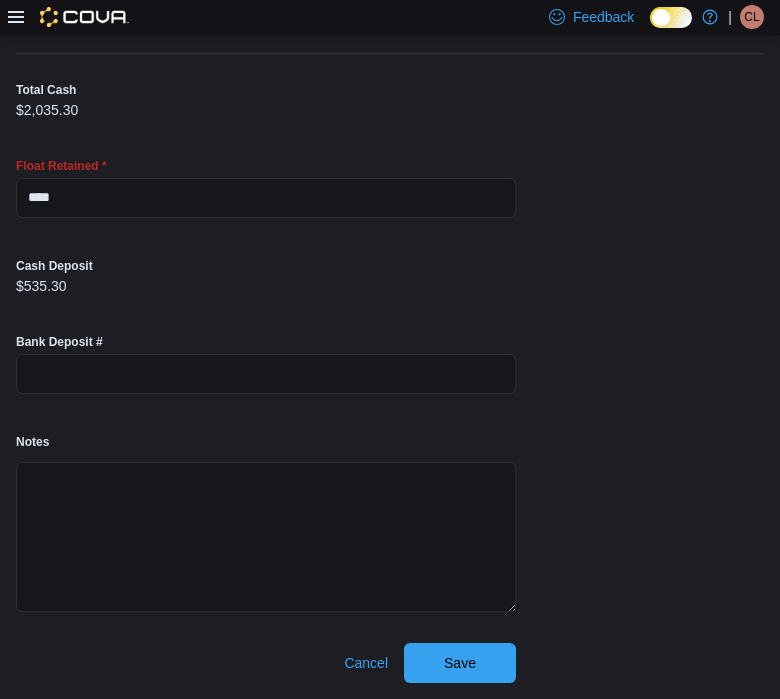 click on "Cash Management [NUMBER] [STREET] Close Safe Retain Float Close [NUMBER] [STREET] : Retain Float Feedback Total Cash Float Retained * **** Cash Deposit Bank Deposit # Notes Cancel Save" at bounding box center [390, 318] 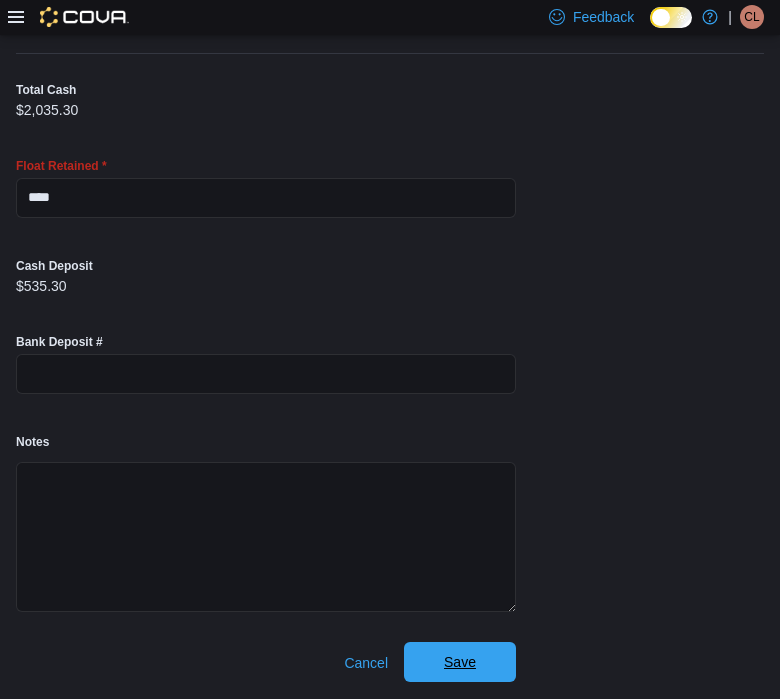 click on "Save" at bounding box center (460, 662) 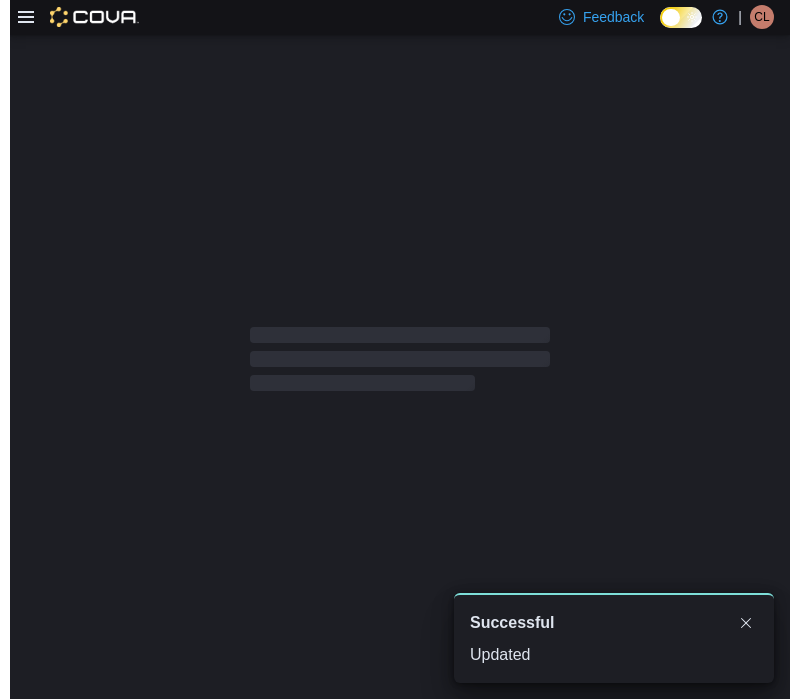 scroll, scrollTop: 0, scrollLeft: 0, axis: both 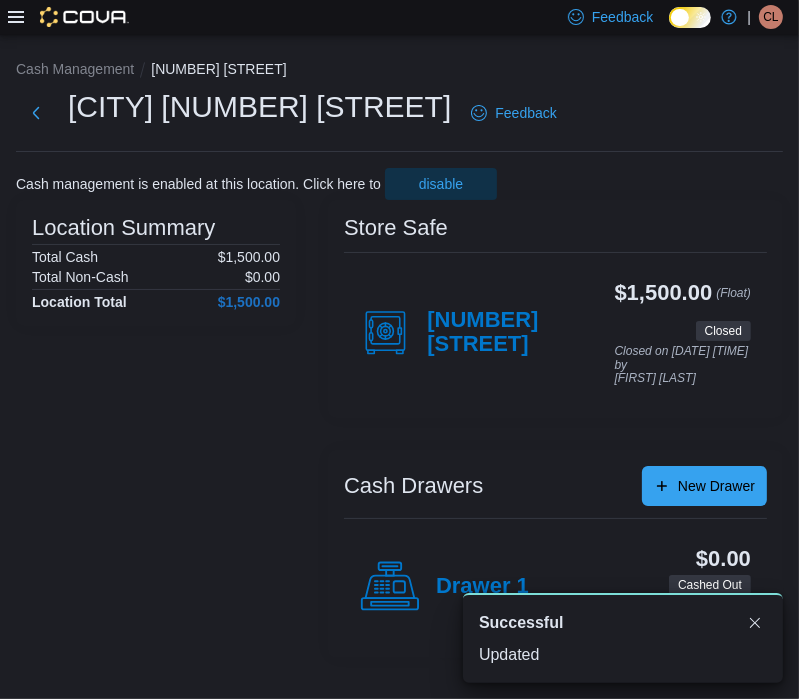 click on "Cash management is  enabled  at this location. Click here to disable" at bounding box center [399, 184] 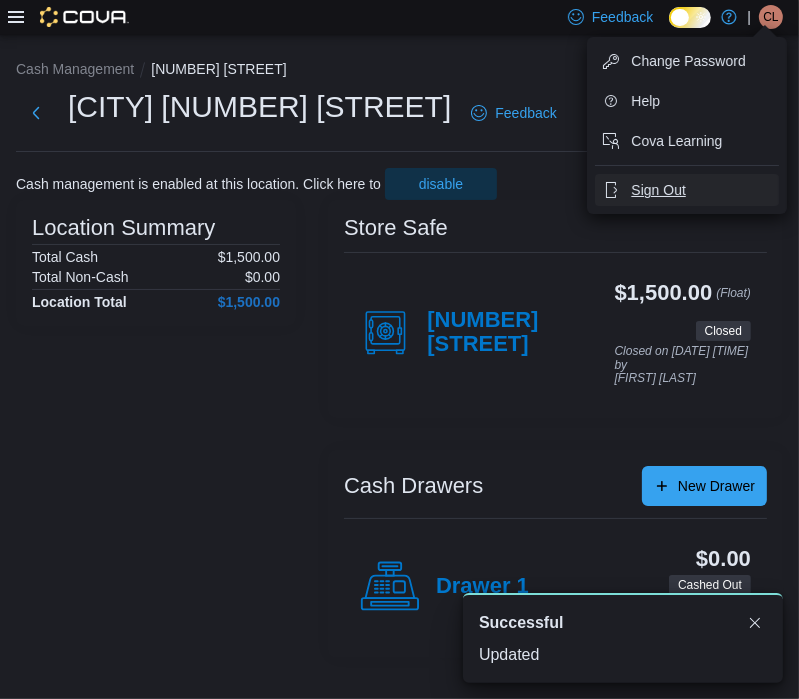 click on "Sign Out" at bounding box center [658, 190] 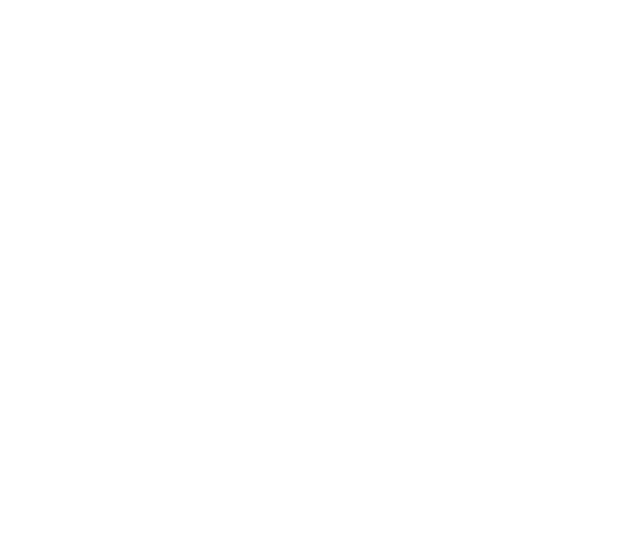 scroll, scrollTop: 0, scrollLeft: 0, axis: both 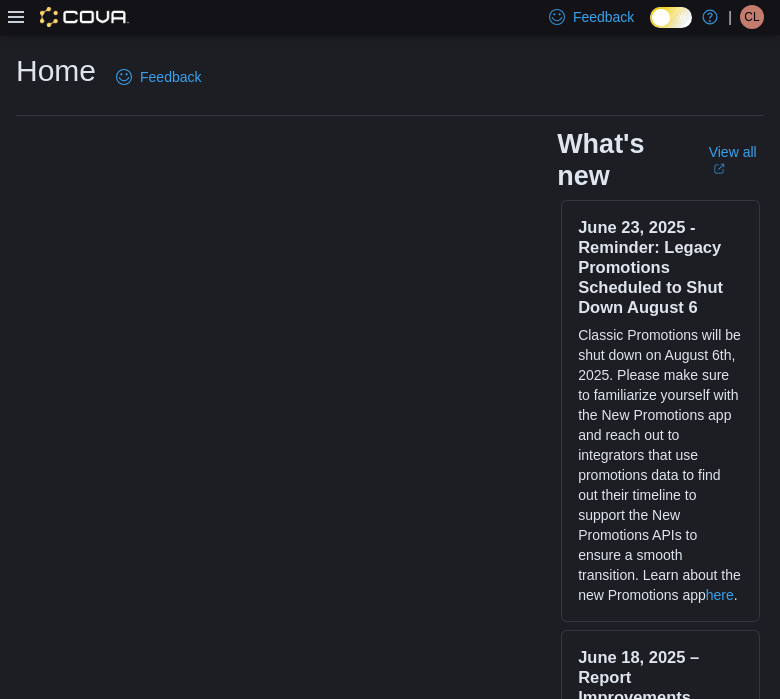 click on "CL" at bounding box center [752, 17] 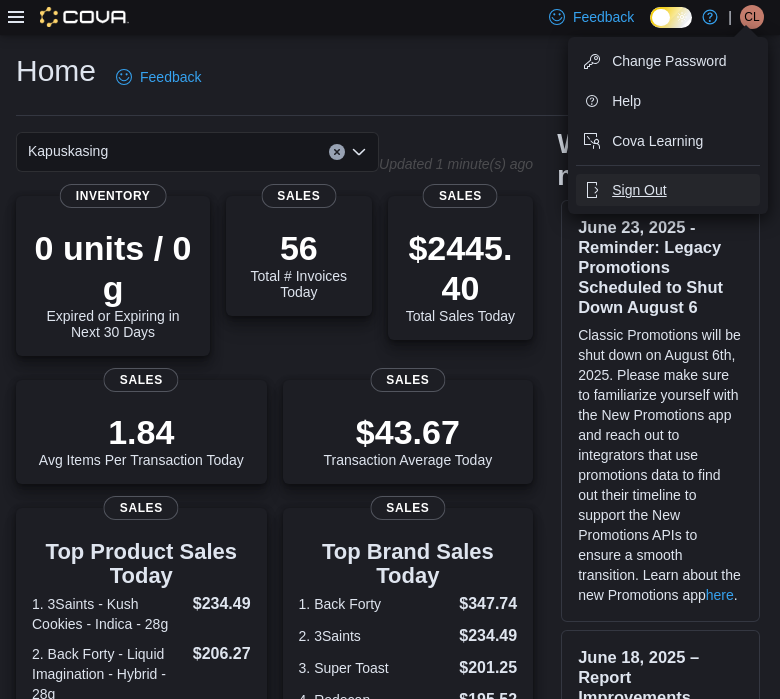 click on "Sign Out" at bounding box center [639, 190] 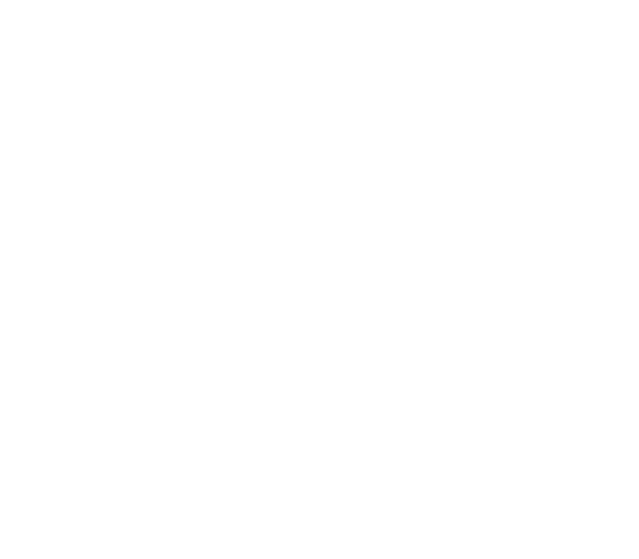 scroll, scrollTop: 0, scrollLeft: 0, axis: both 